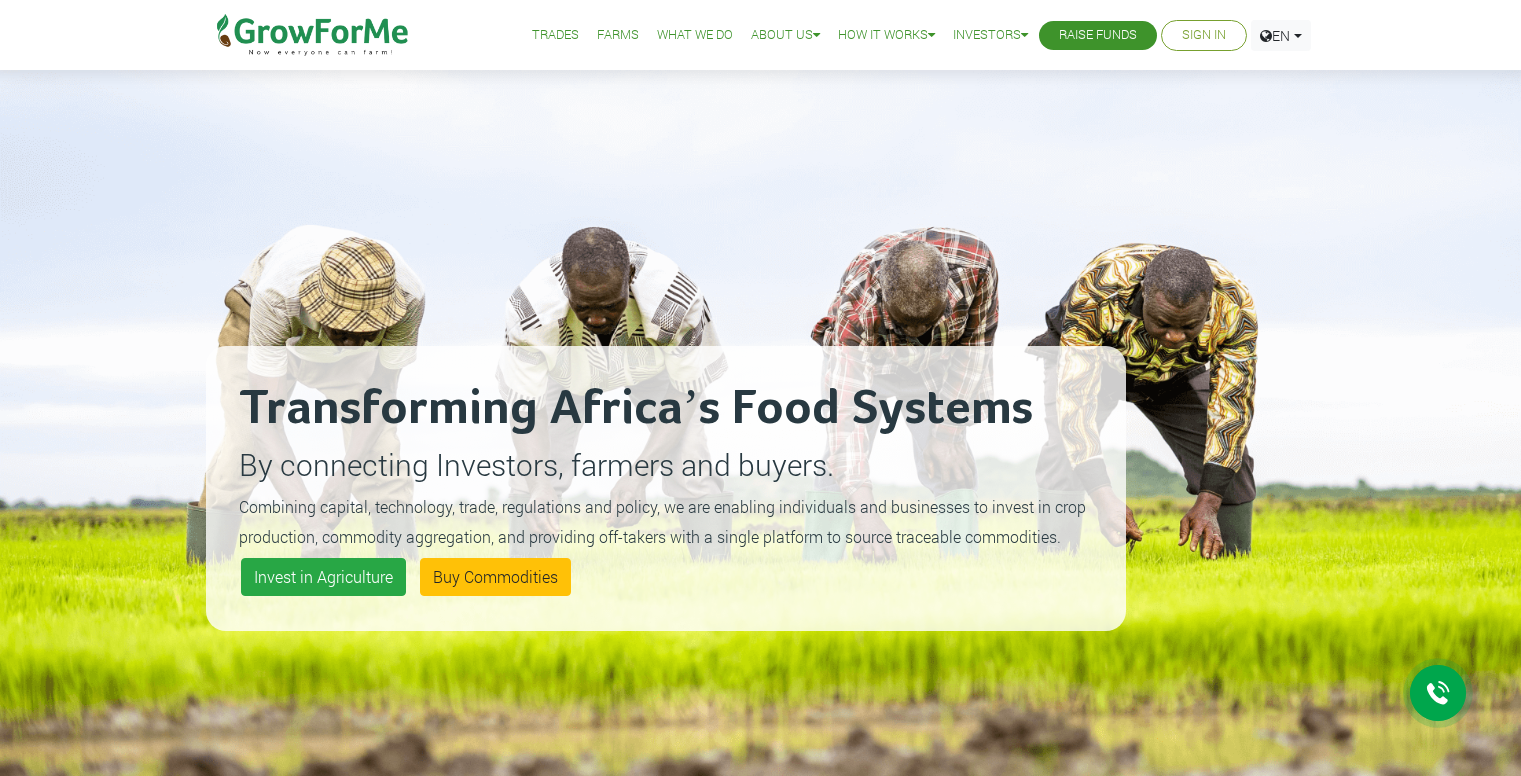 scroll, scrollTop: 0, scrollLeft: 0, axis: both 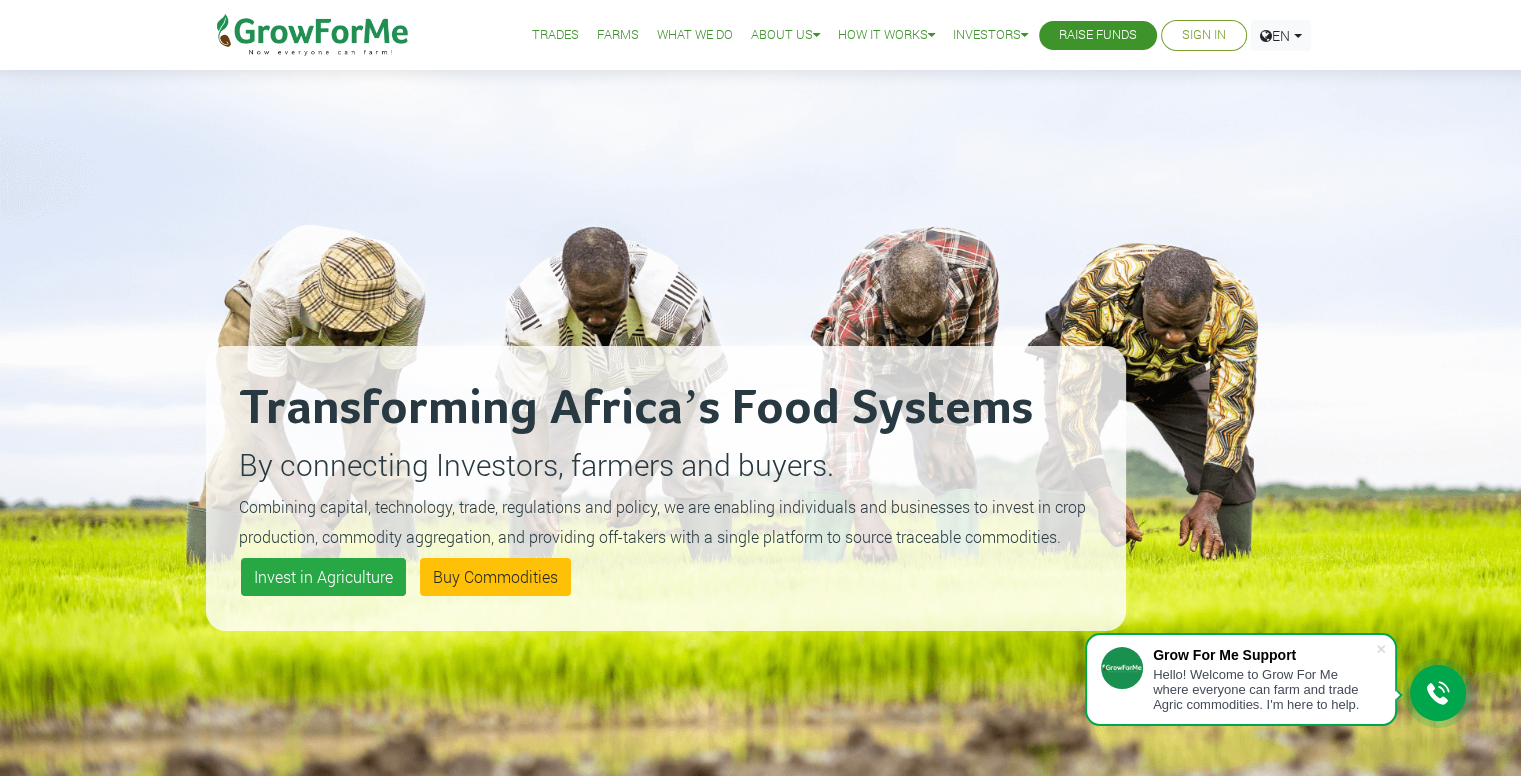 click on "Sign In" at bounding box center [1204, 35] 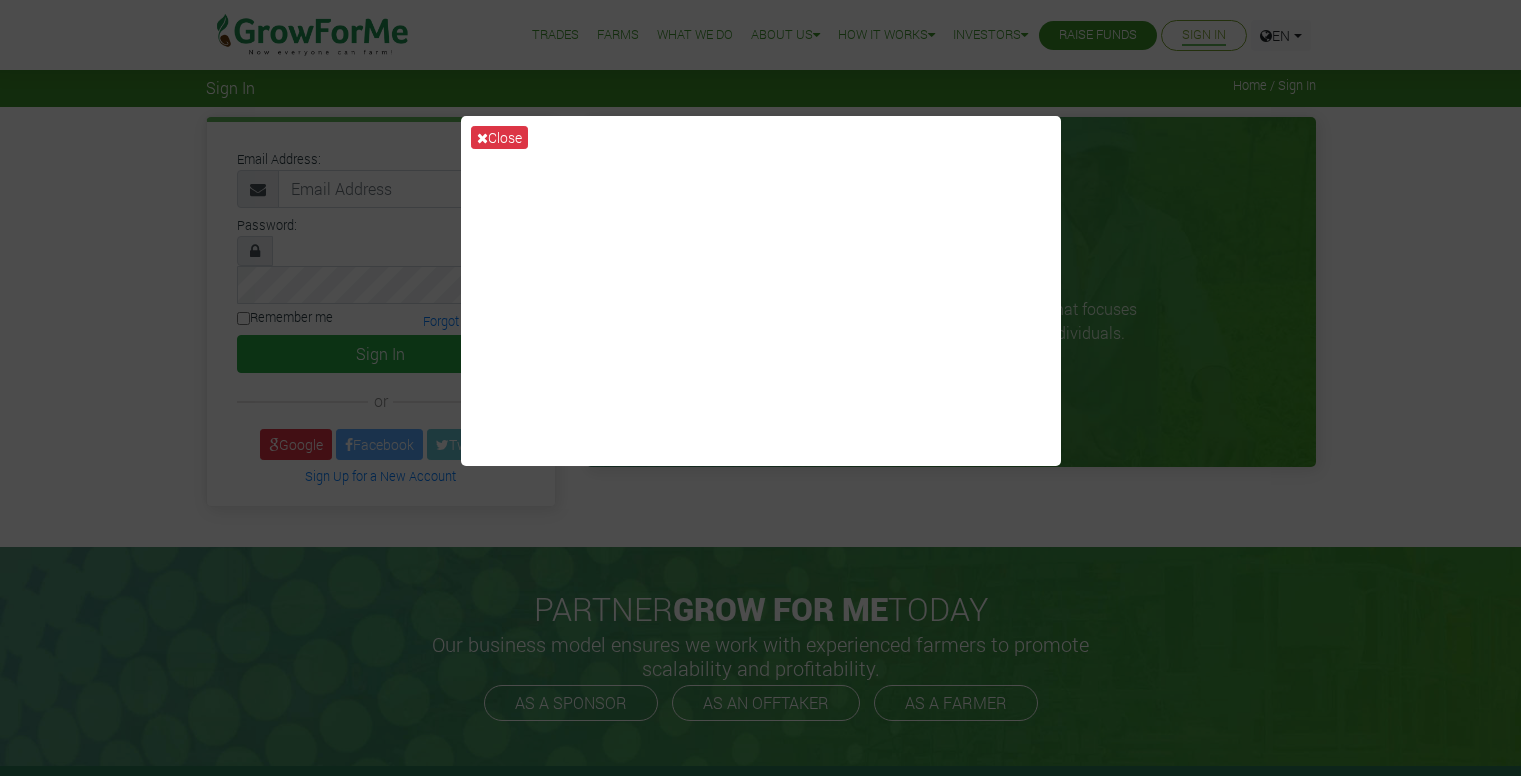 scroll, scrollTop: 0, scrollLeft: 0, axis: both 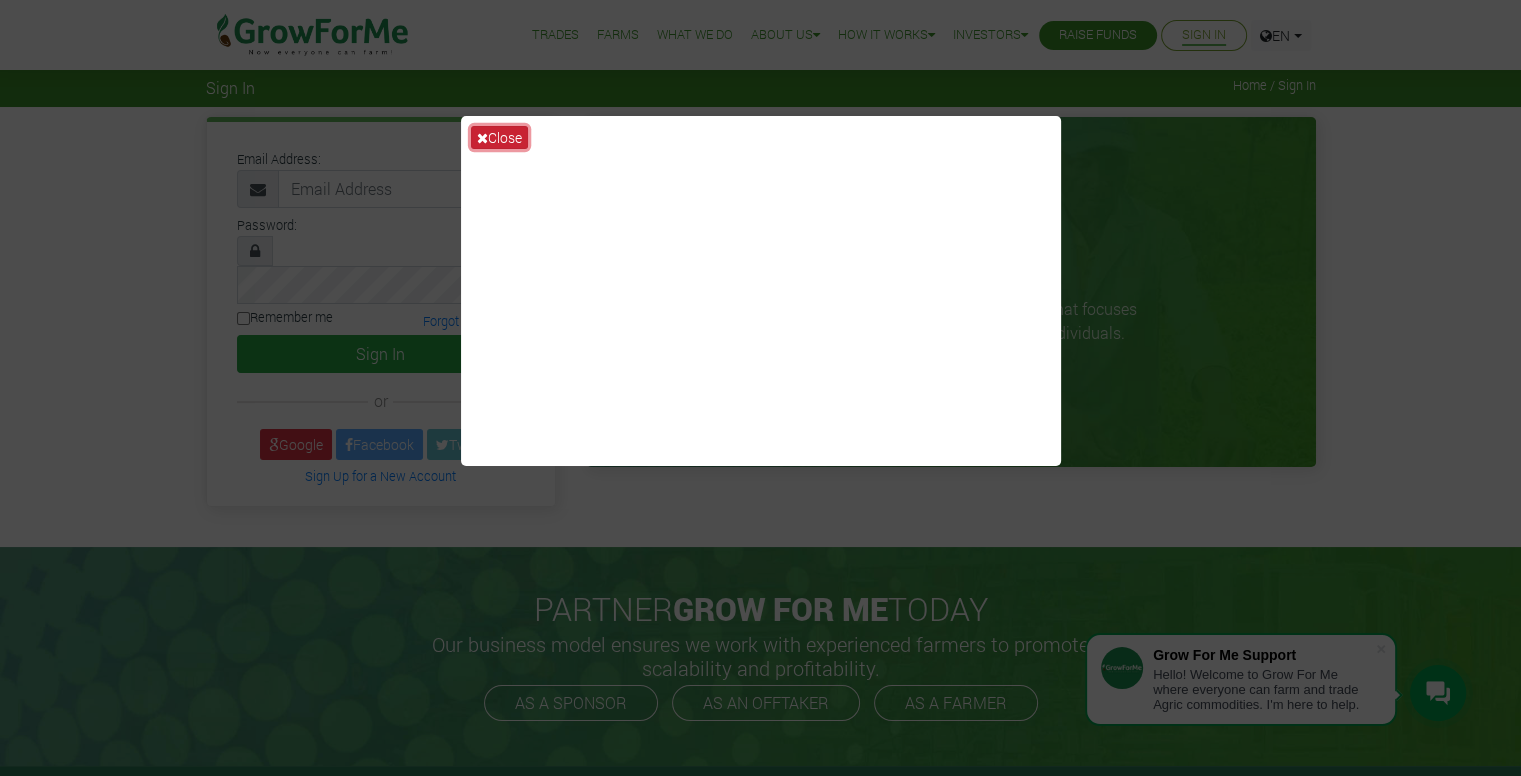 click at bounding box center (482, 138) 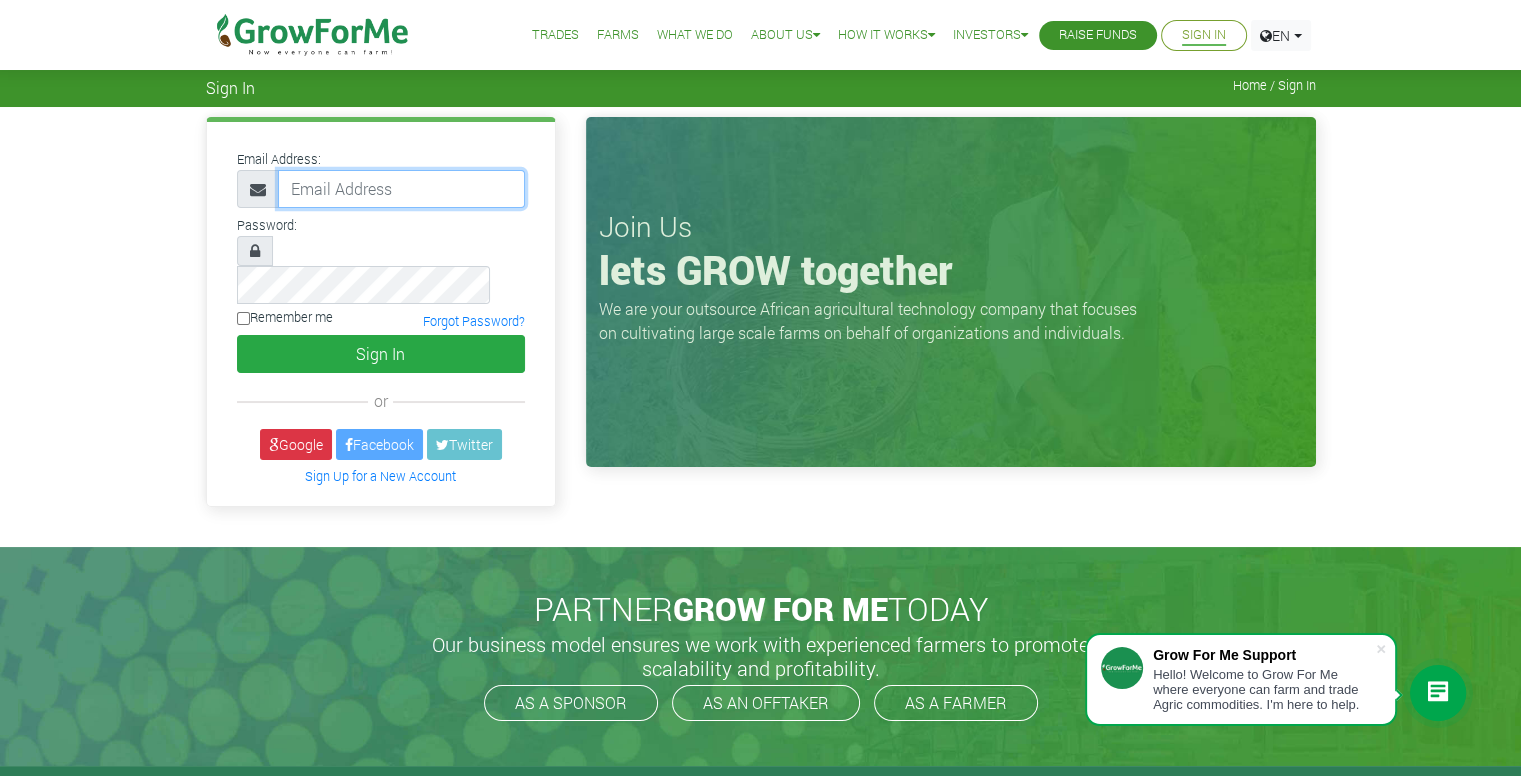 click at bounding box center (401, 189) 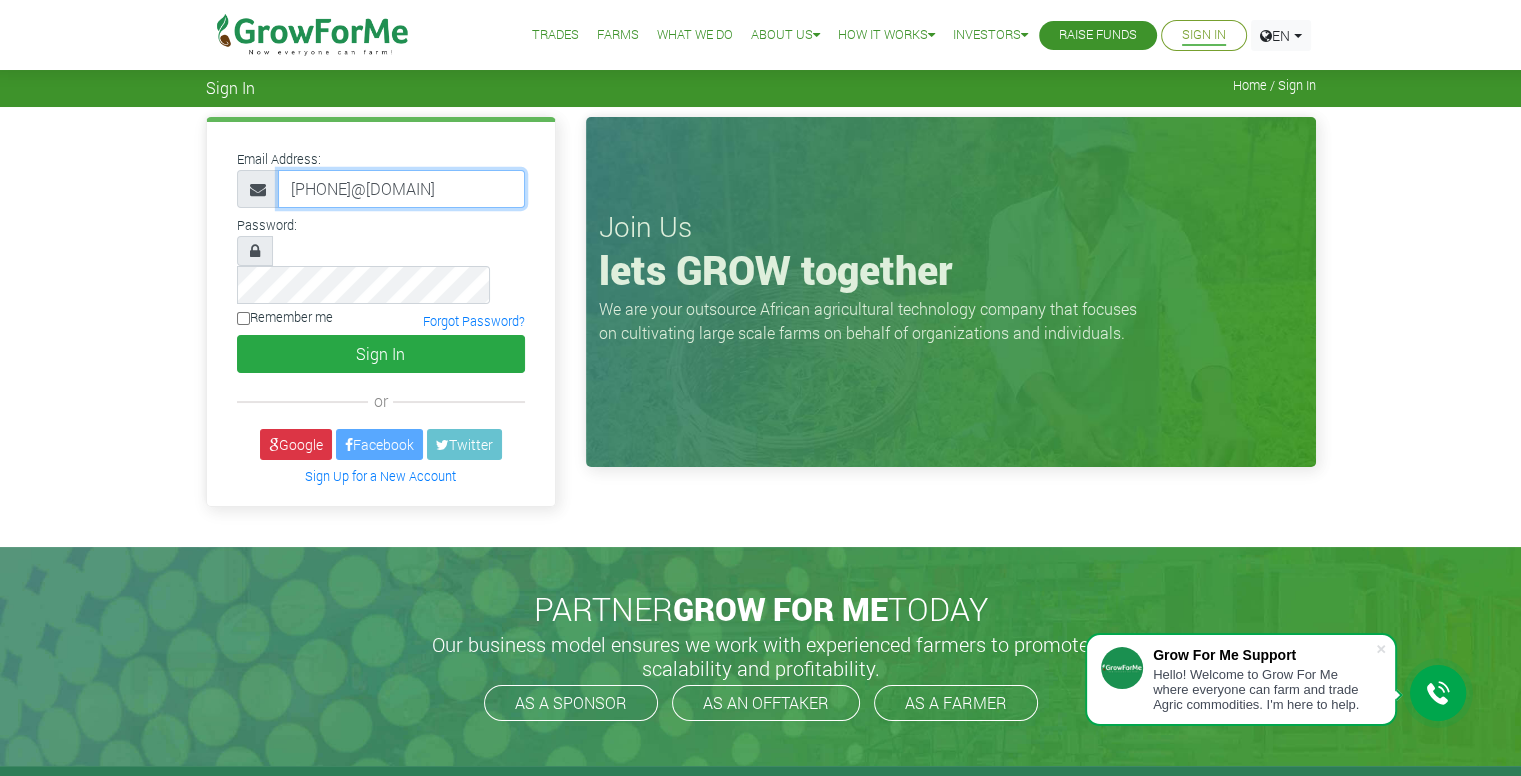 scroll, scrollTop: 0, scrollLeft: 11, axis: horizontal 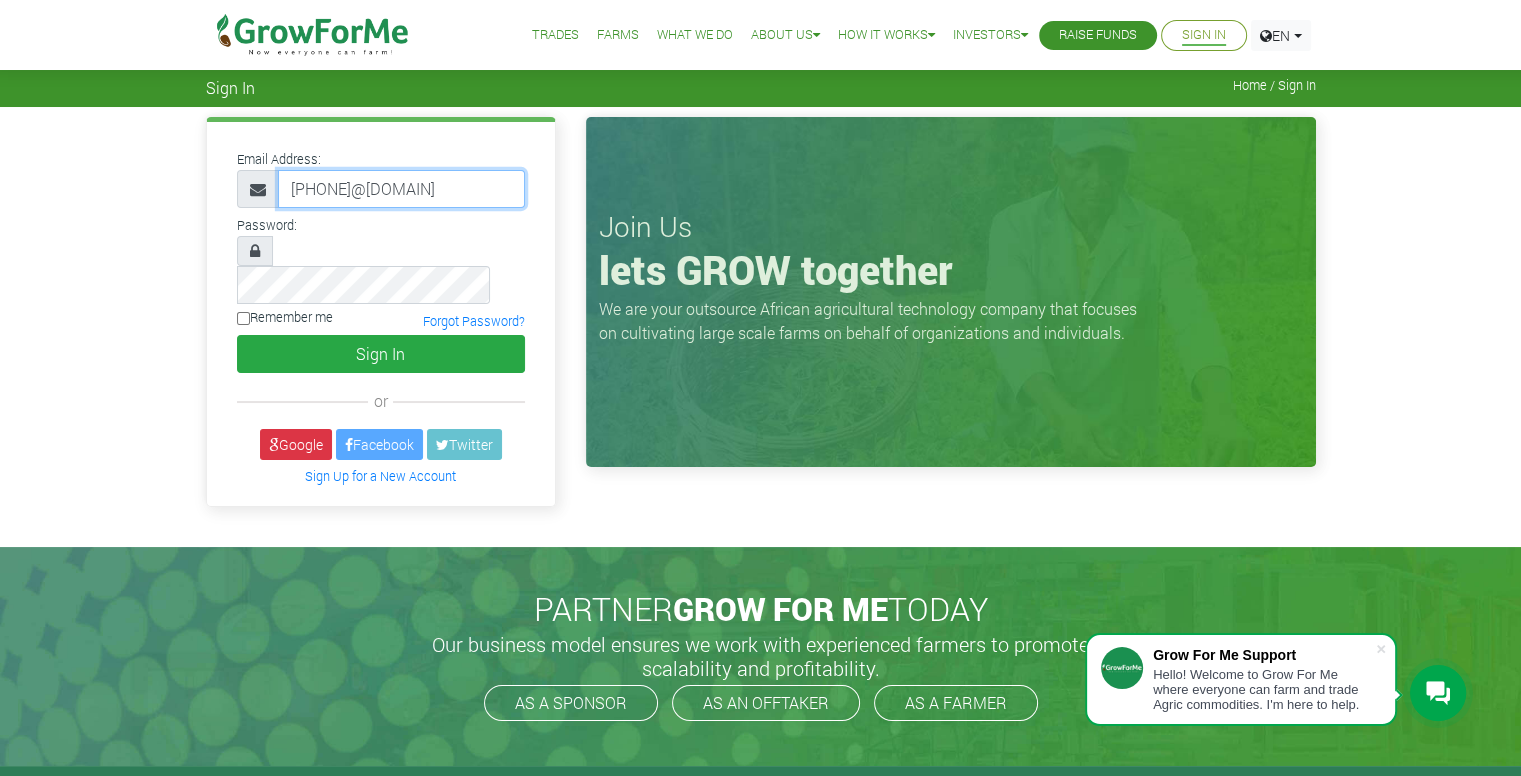 type on "[EMAIL]" 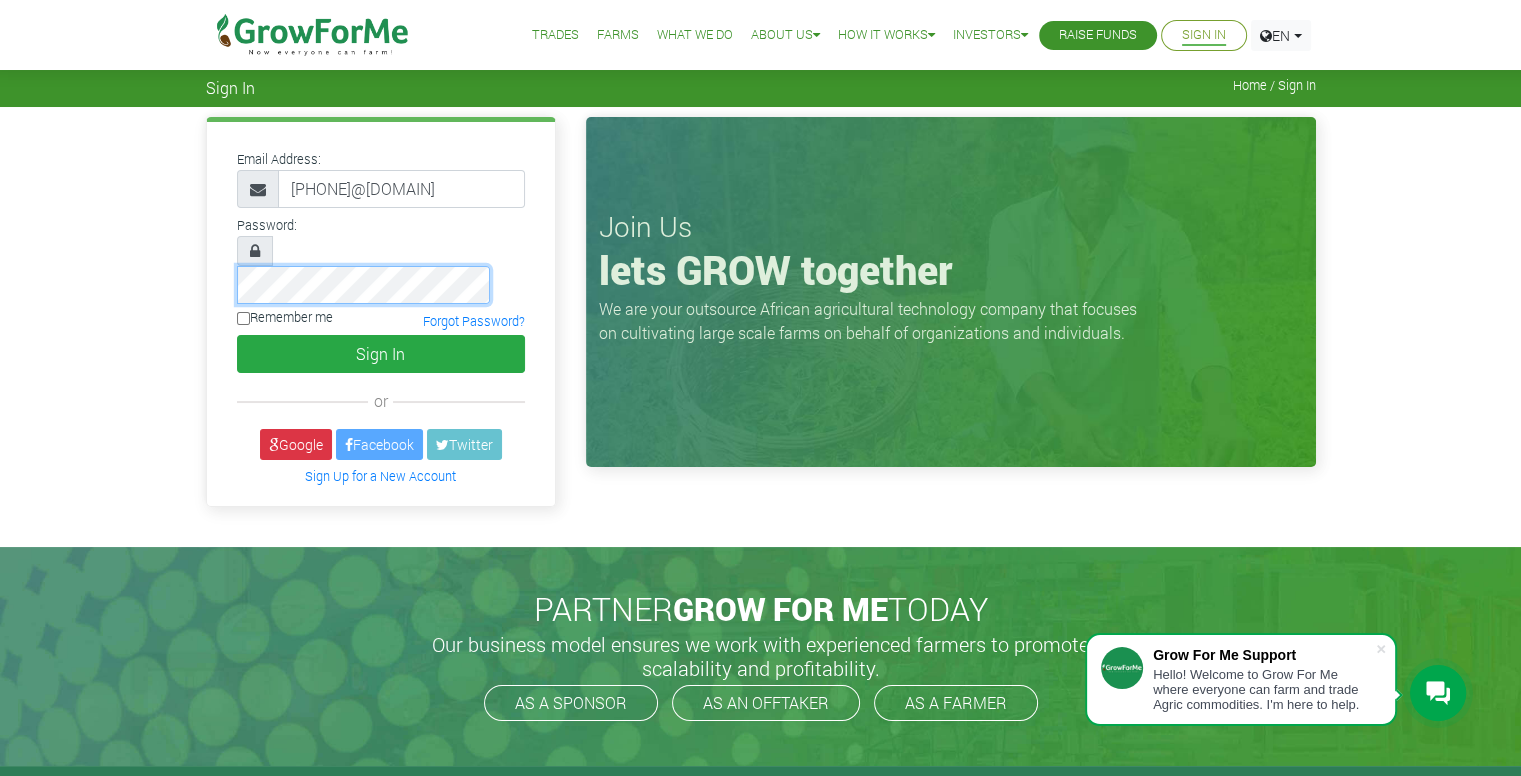 scroll, scrollTop: 0, scrollLeft: 0, axis: both 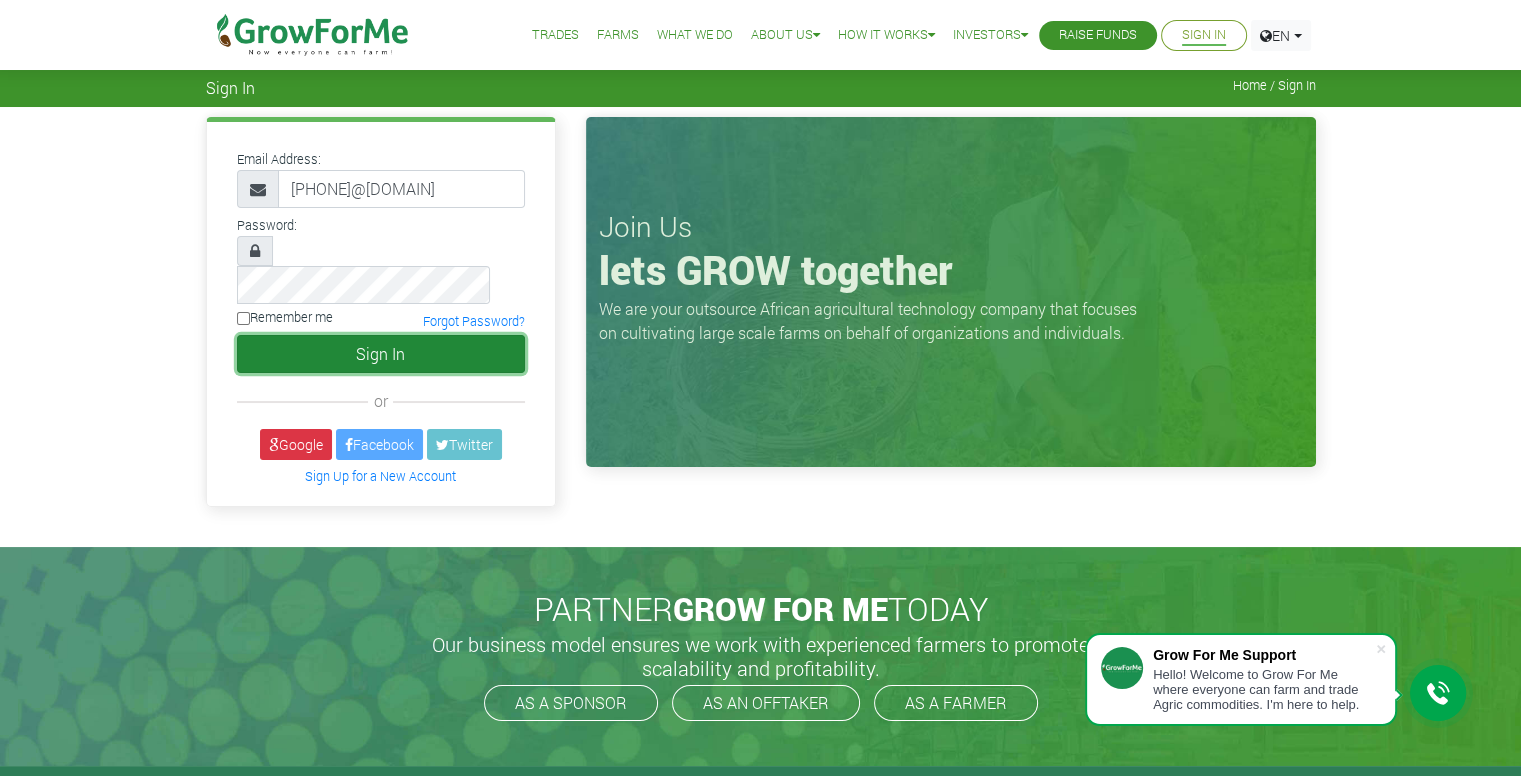 click on "Sign In" at bounding box center (381, 354) 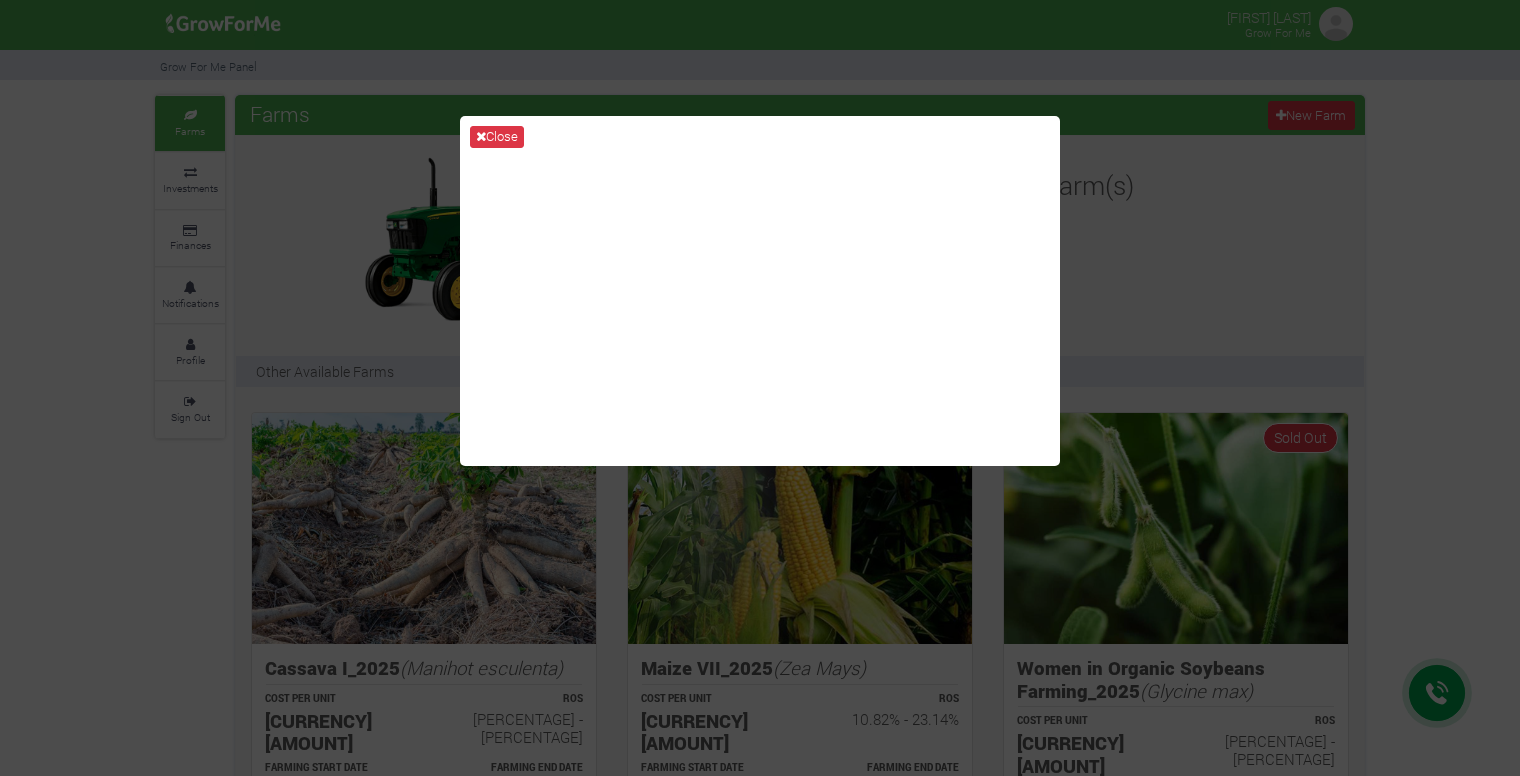 scroll, scrollTop: 0, scrollLeft: 0, axis: both 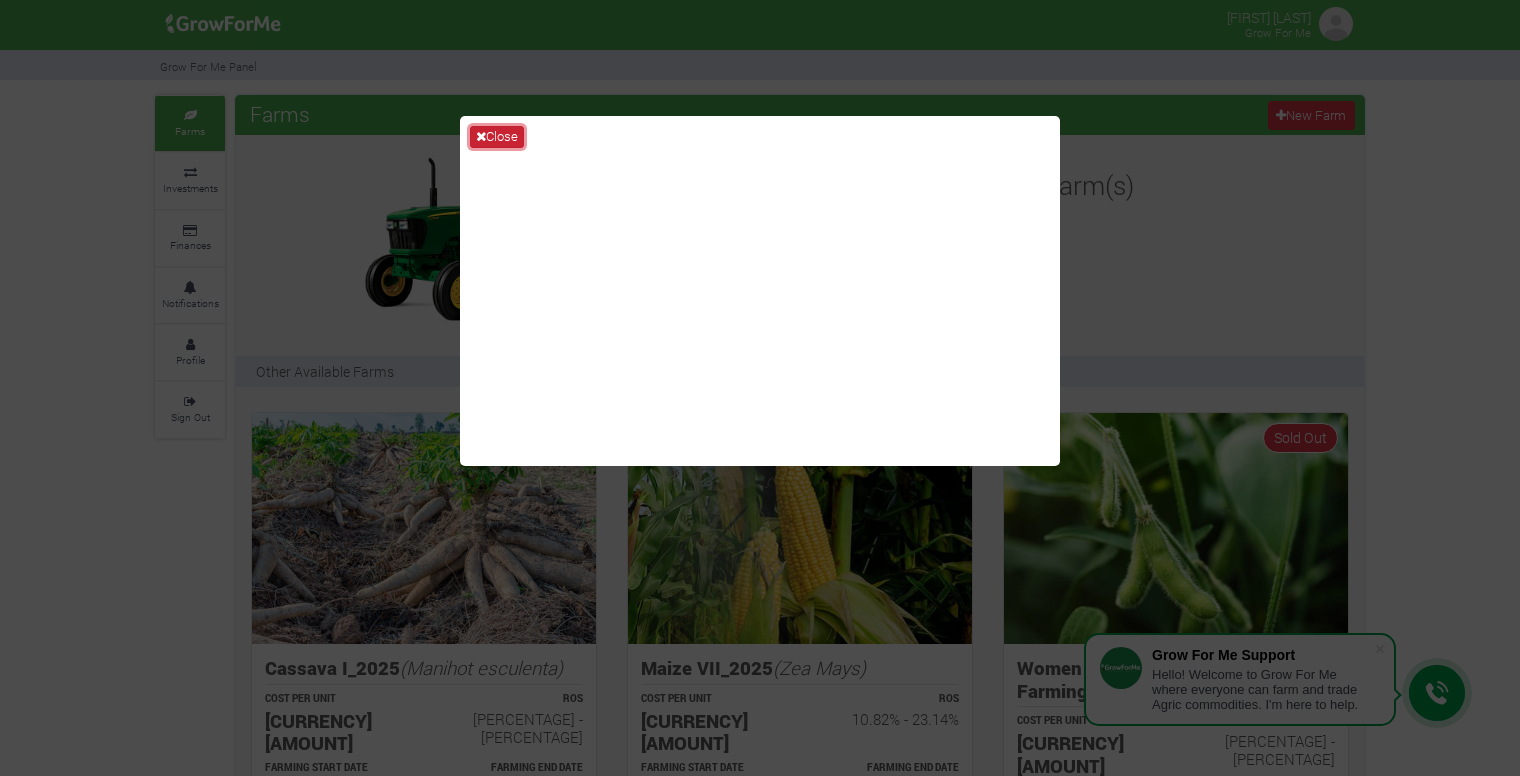click on "Close" at bounding box center (497, 137) 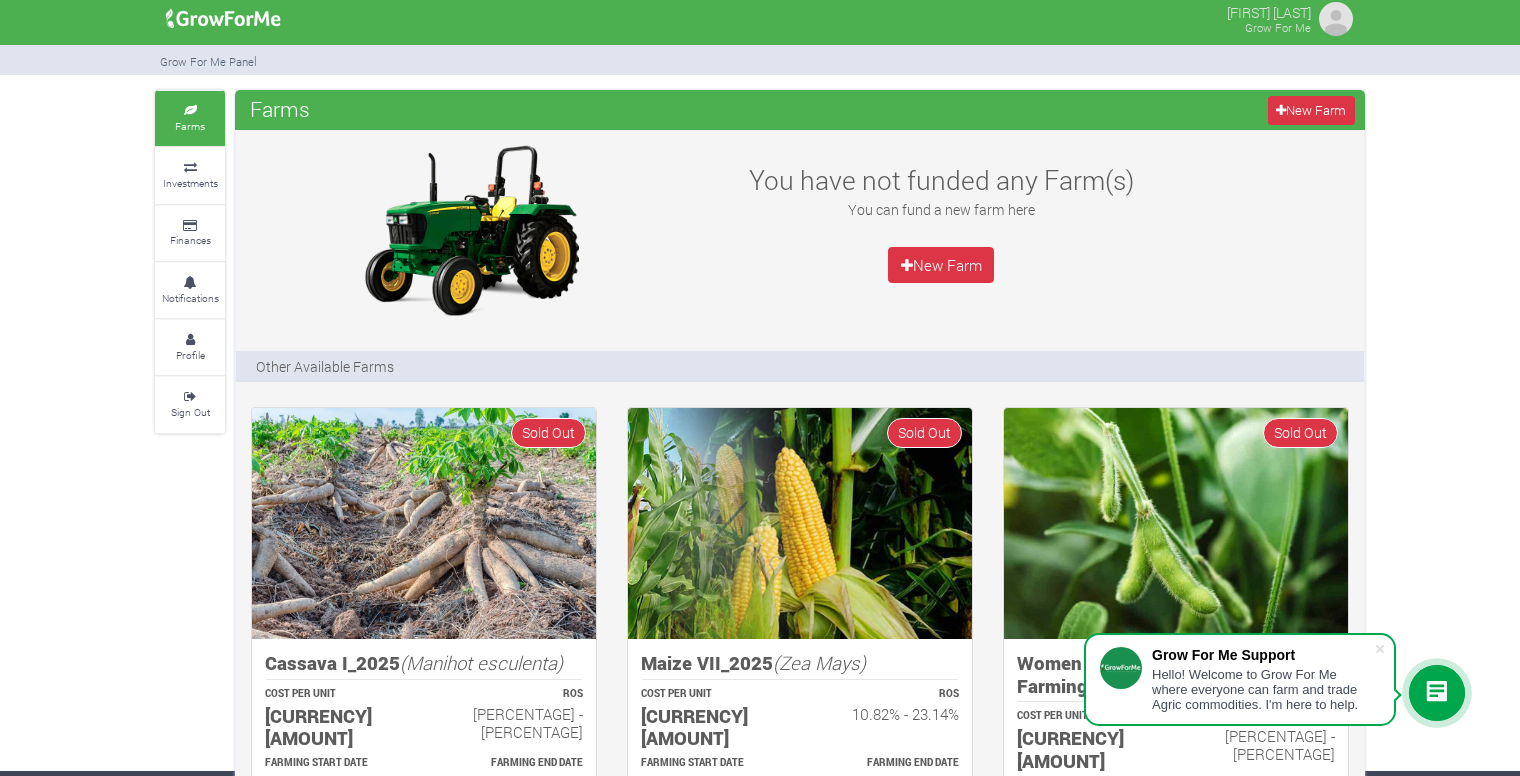 scroll, scrollTop: 0, scrollLeft: 0, axis: both 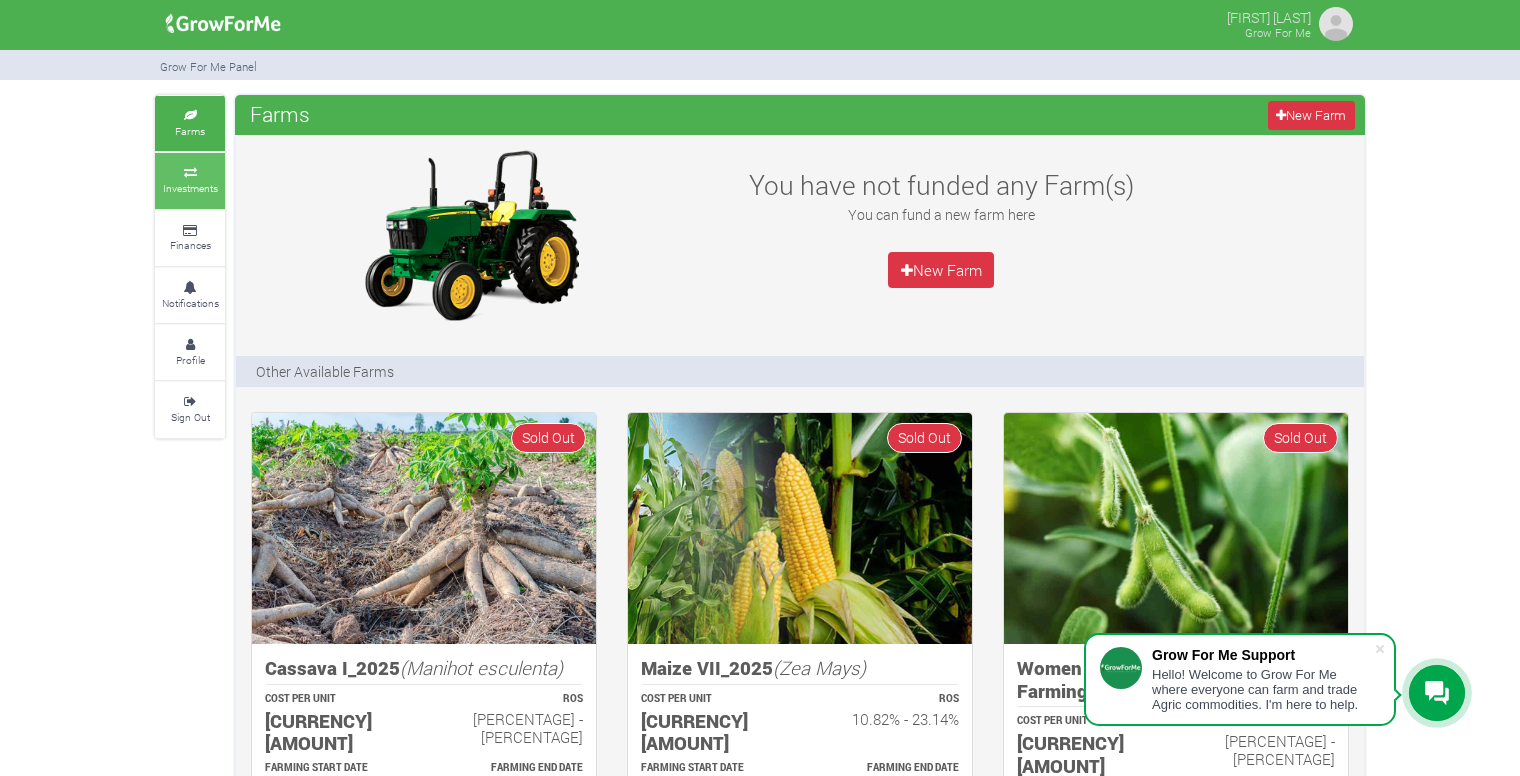 click on "Investments" at bounding box center (190, 188) 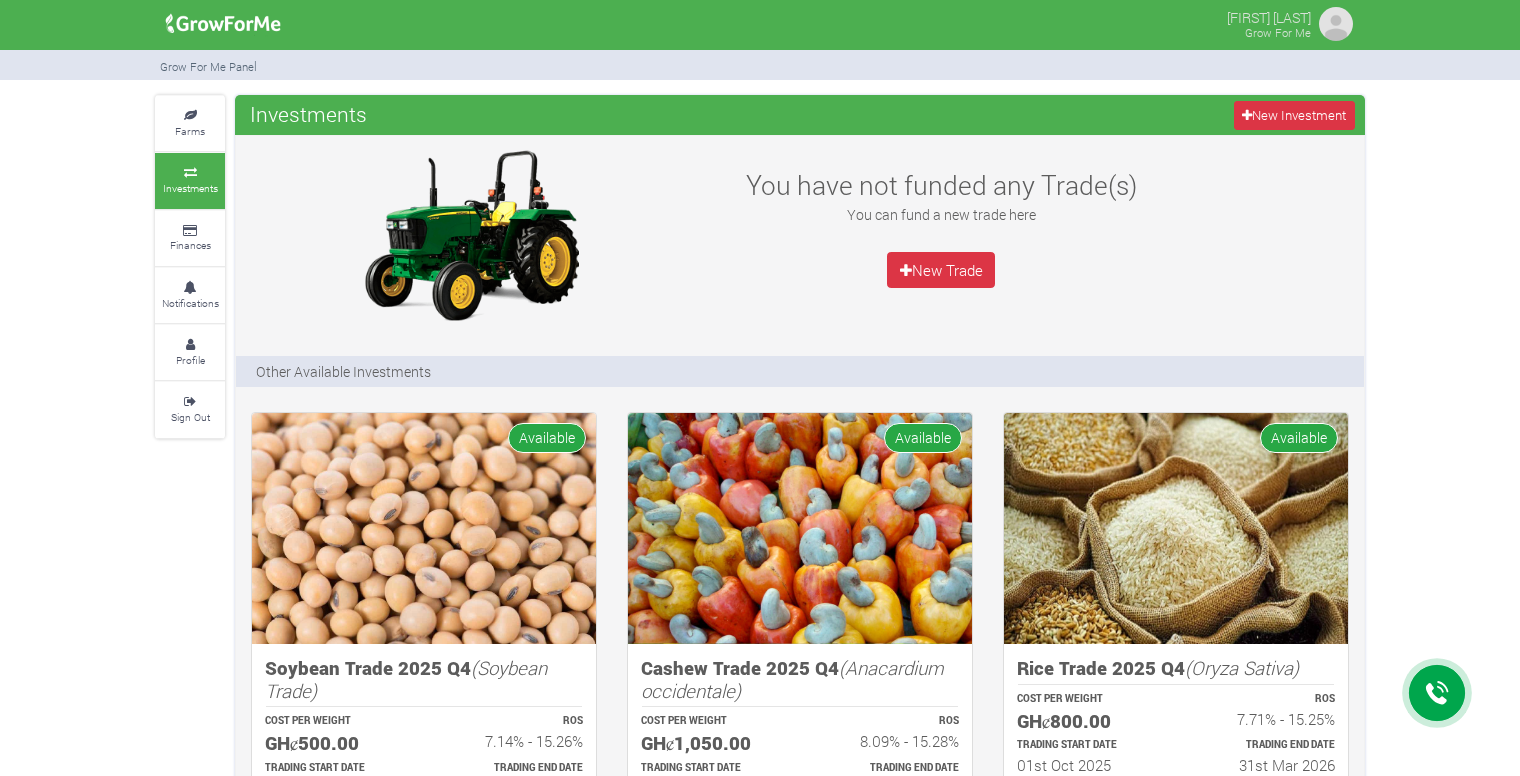 scroll, scrollTop: 0, scrollLeft: 0, axis: both 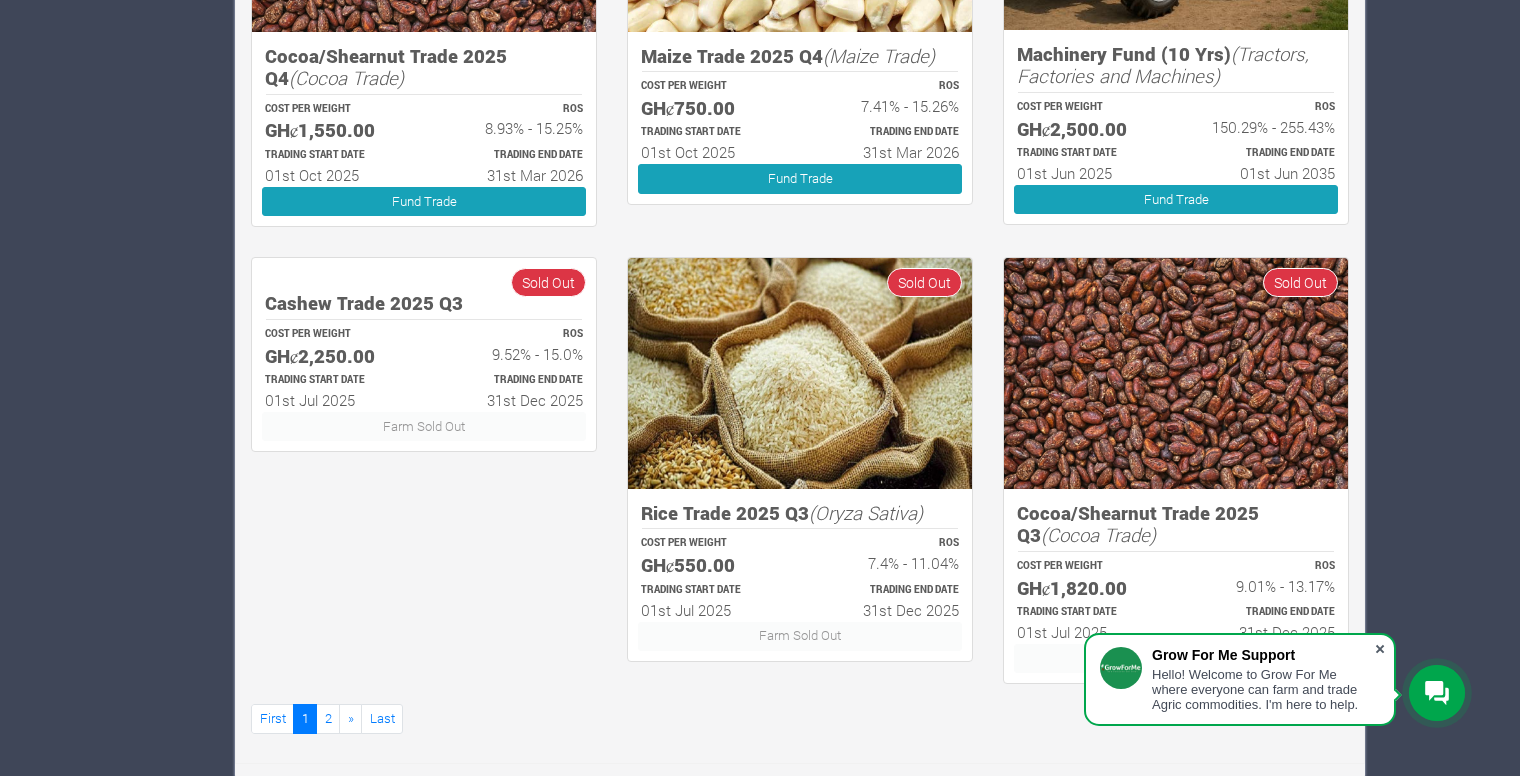 click at bounding box center (1380, 649) 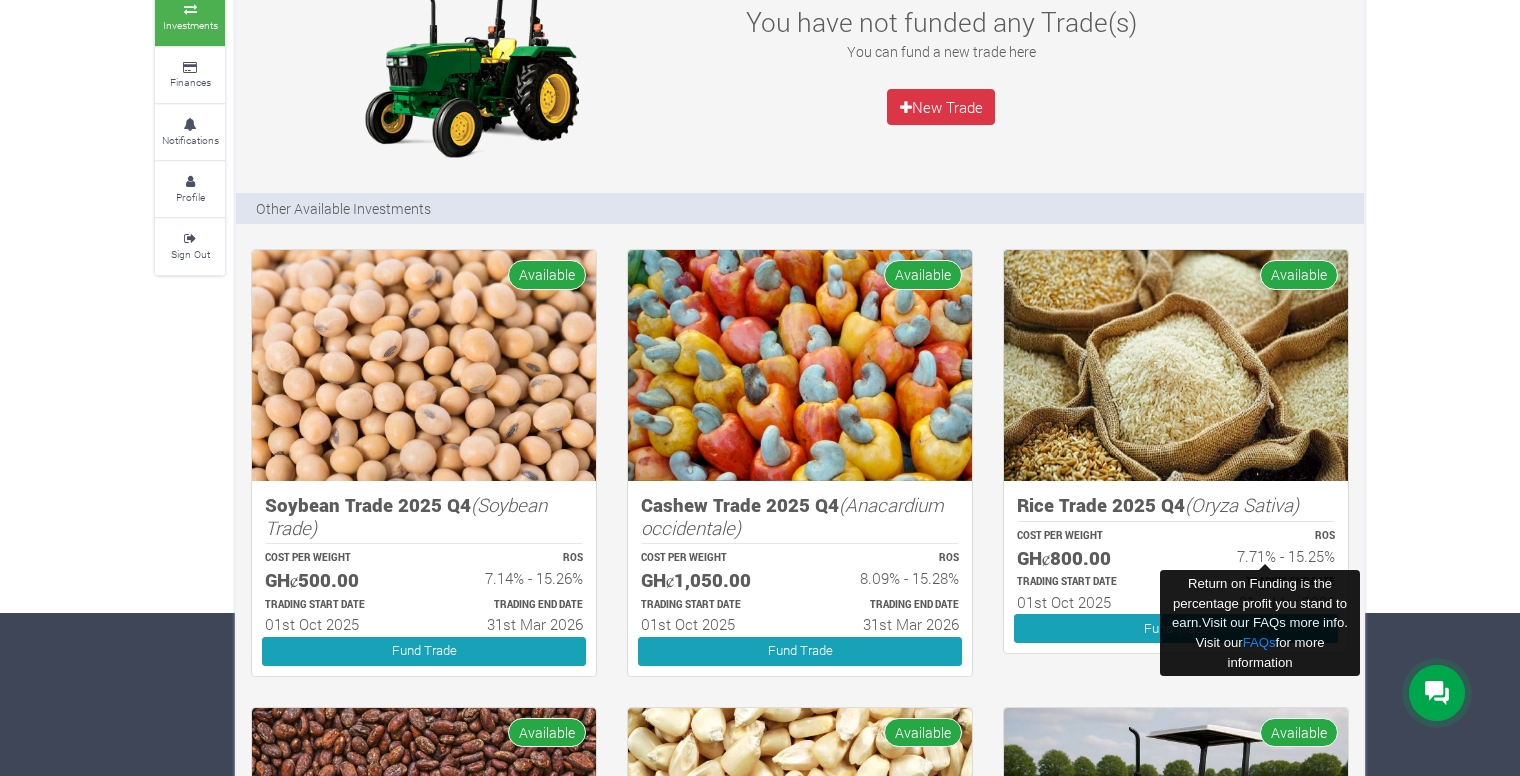 scroll, scrollTop: 100, scrollLeft: 0, axis: vertical 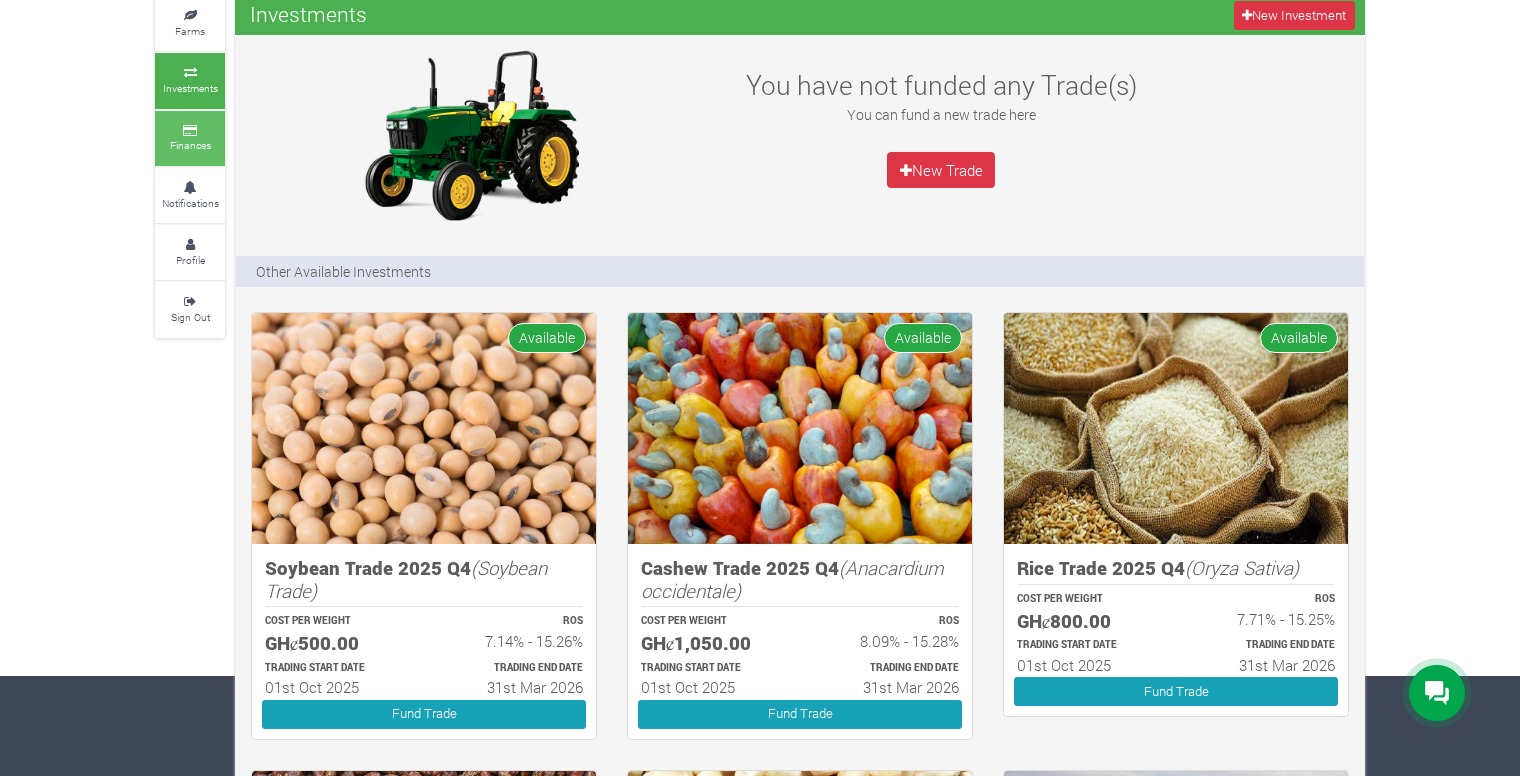 click on "Finances" at bounding box center (190, 145) 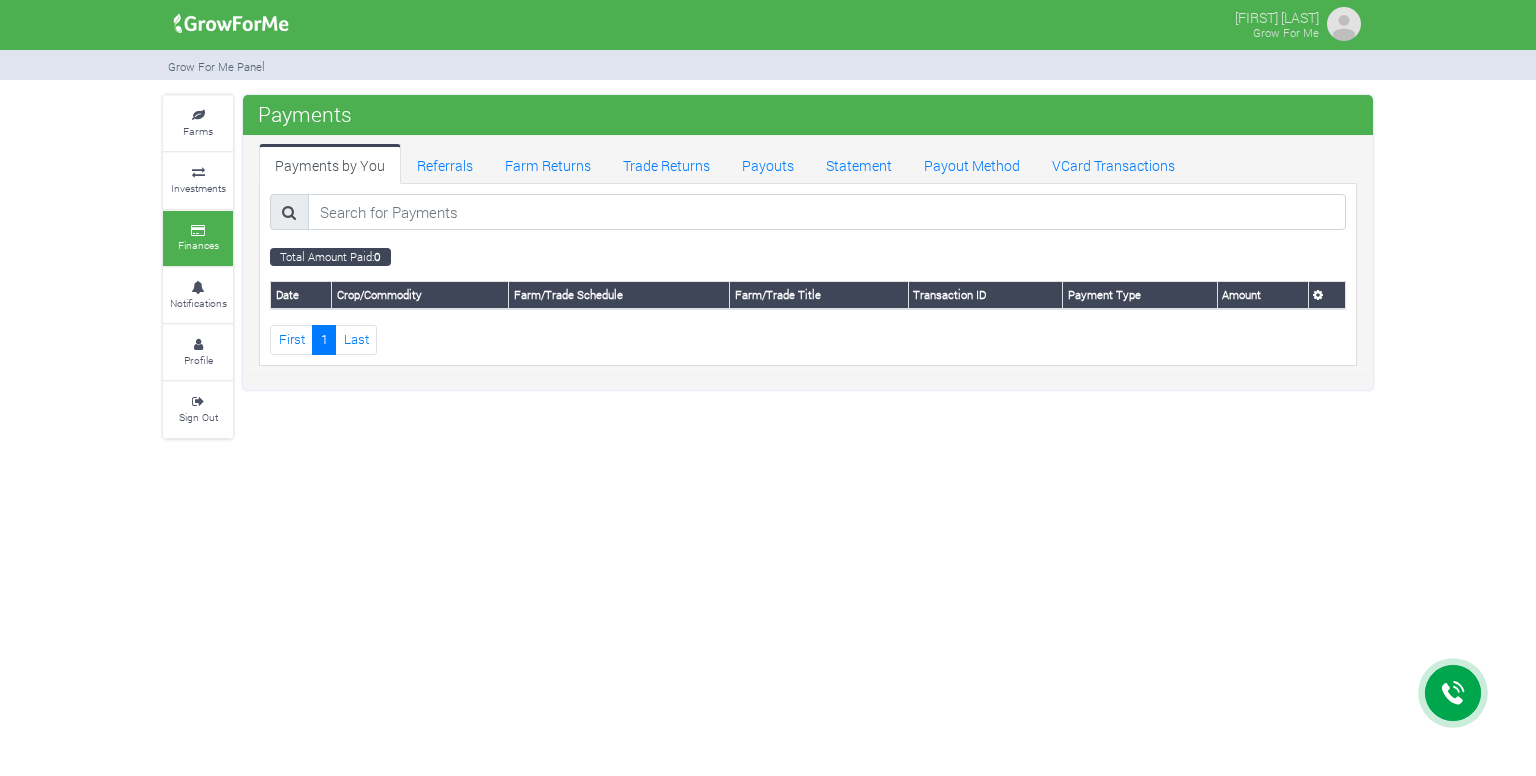 scroll, scrollTop: 0, scrollLeft: 0, axis: both 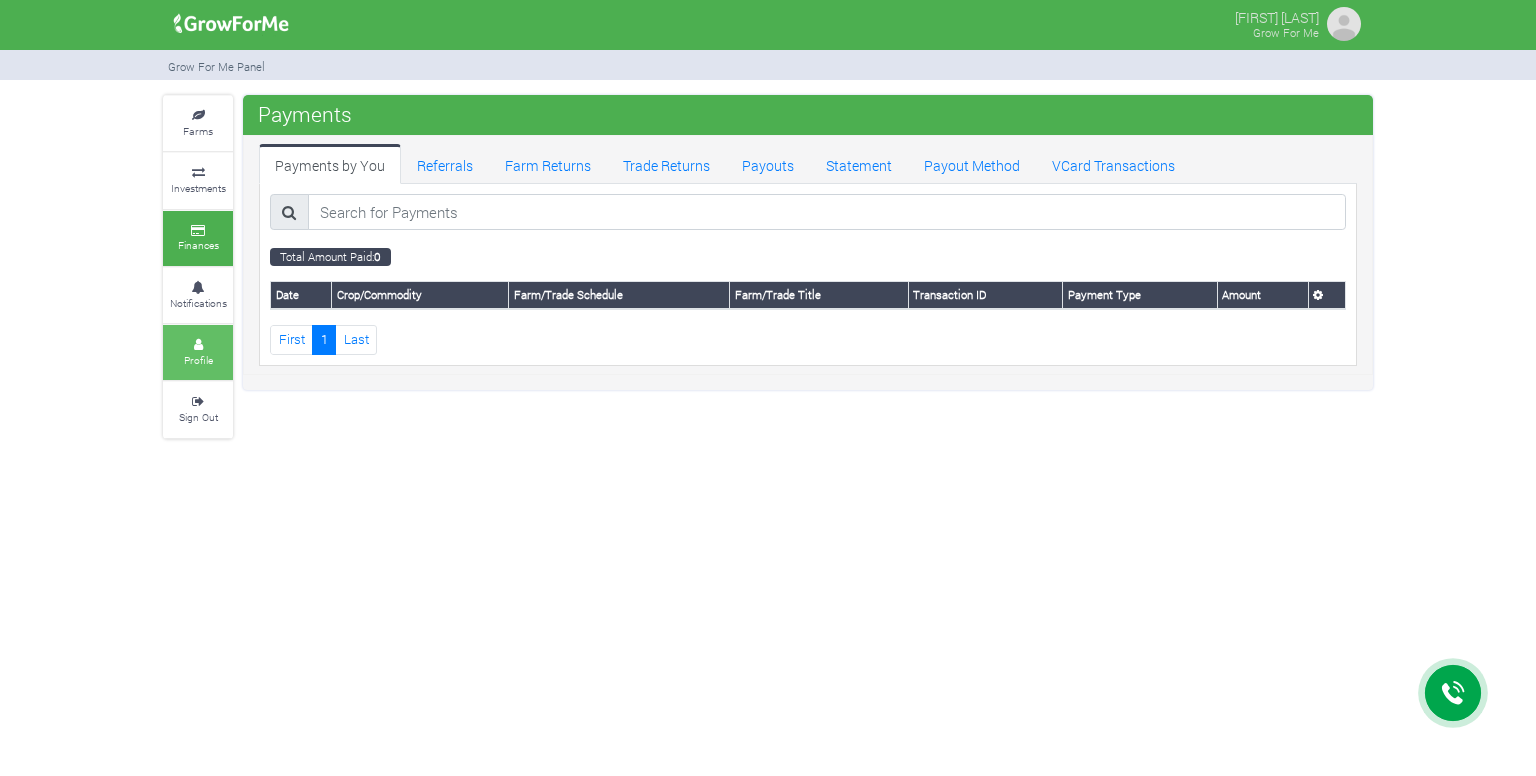 click at bounding box center [198, 345] 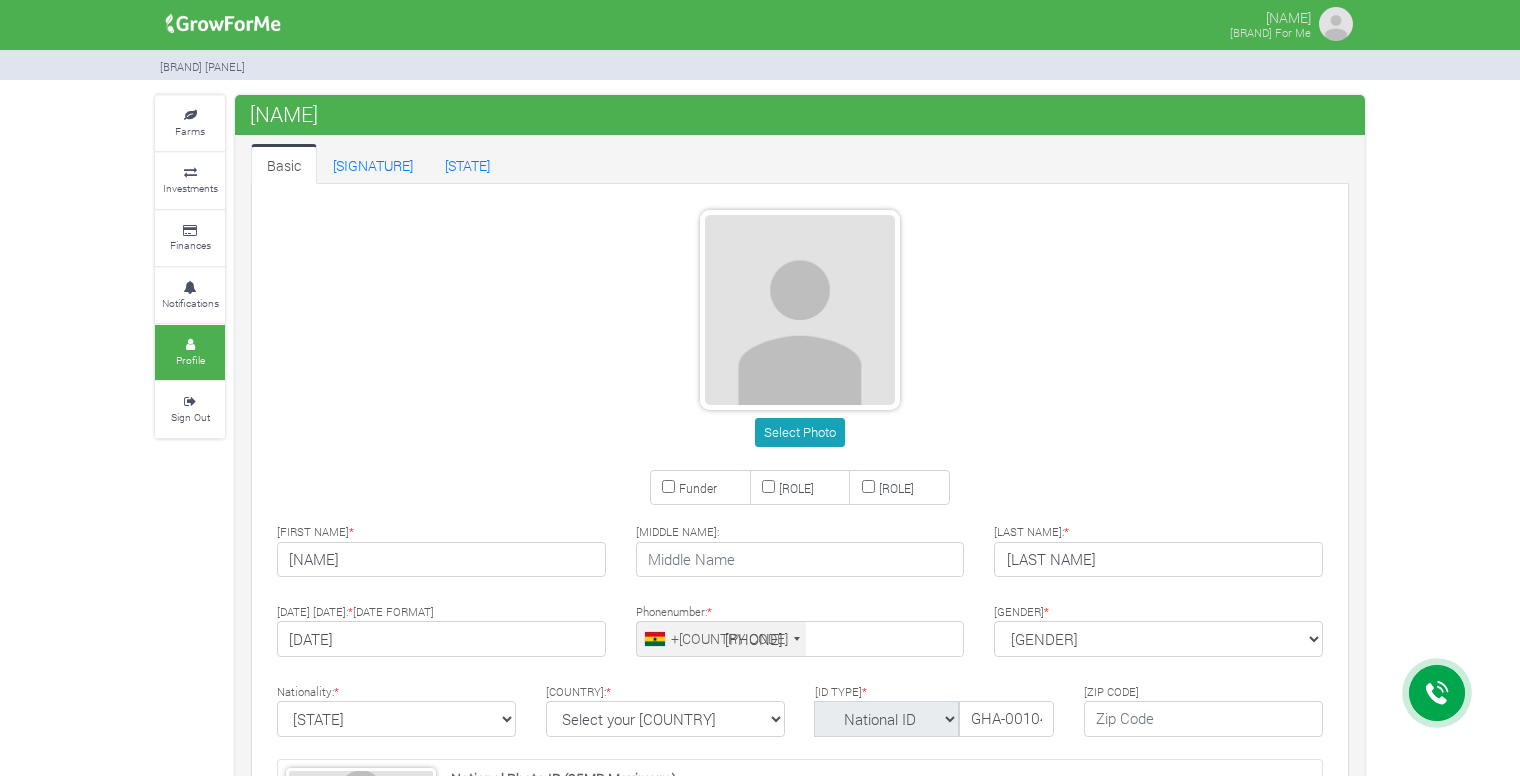scroll, scrollTop: 0, scrollLeft: 0, axis: both 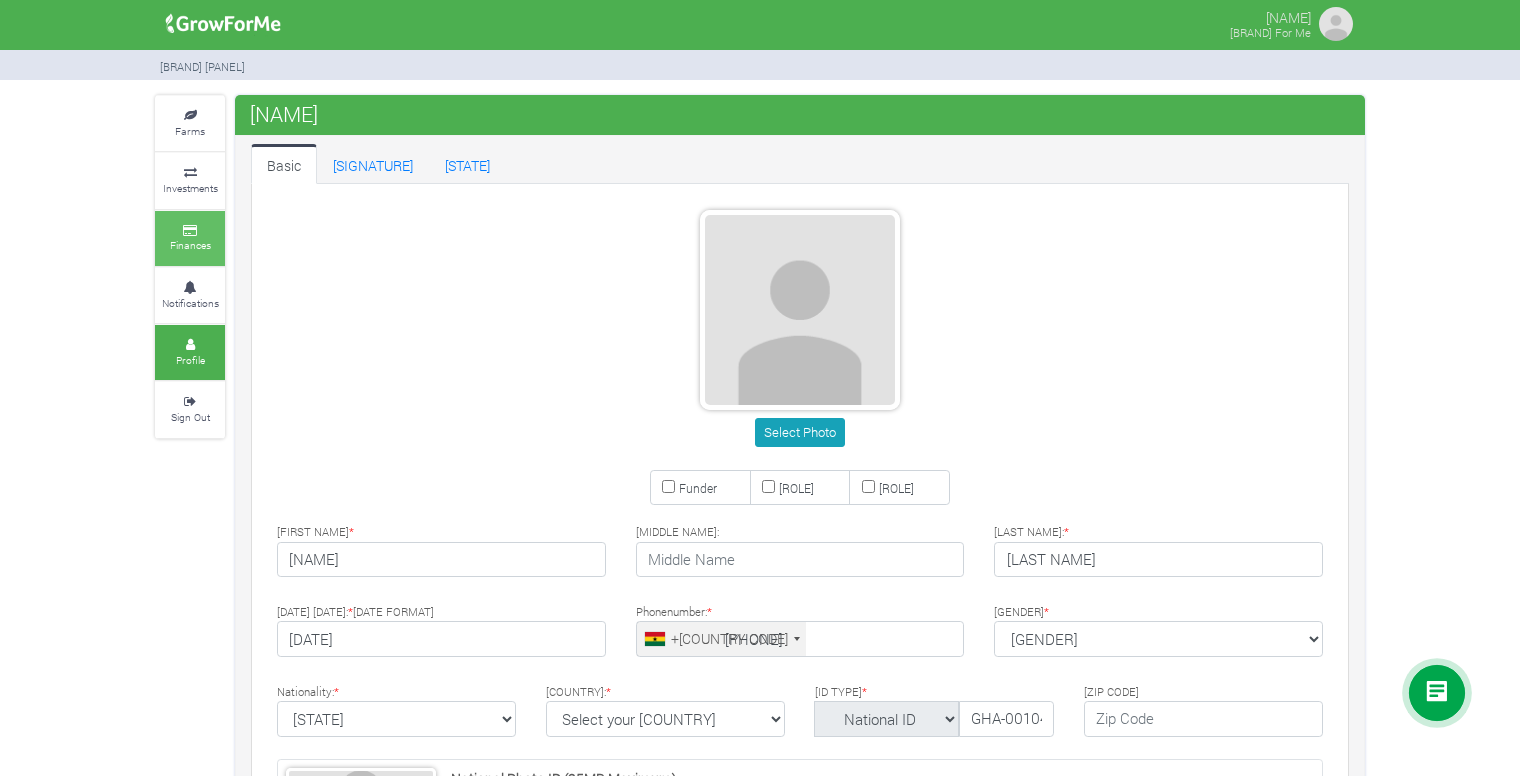 click on "Finances" at bounding box center [190, 245] 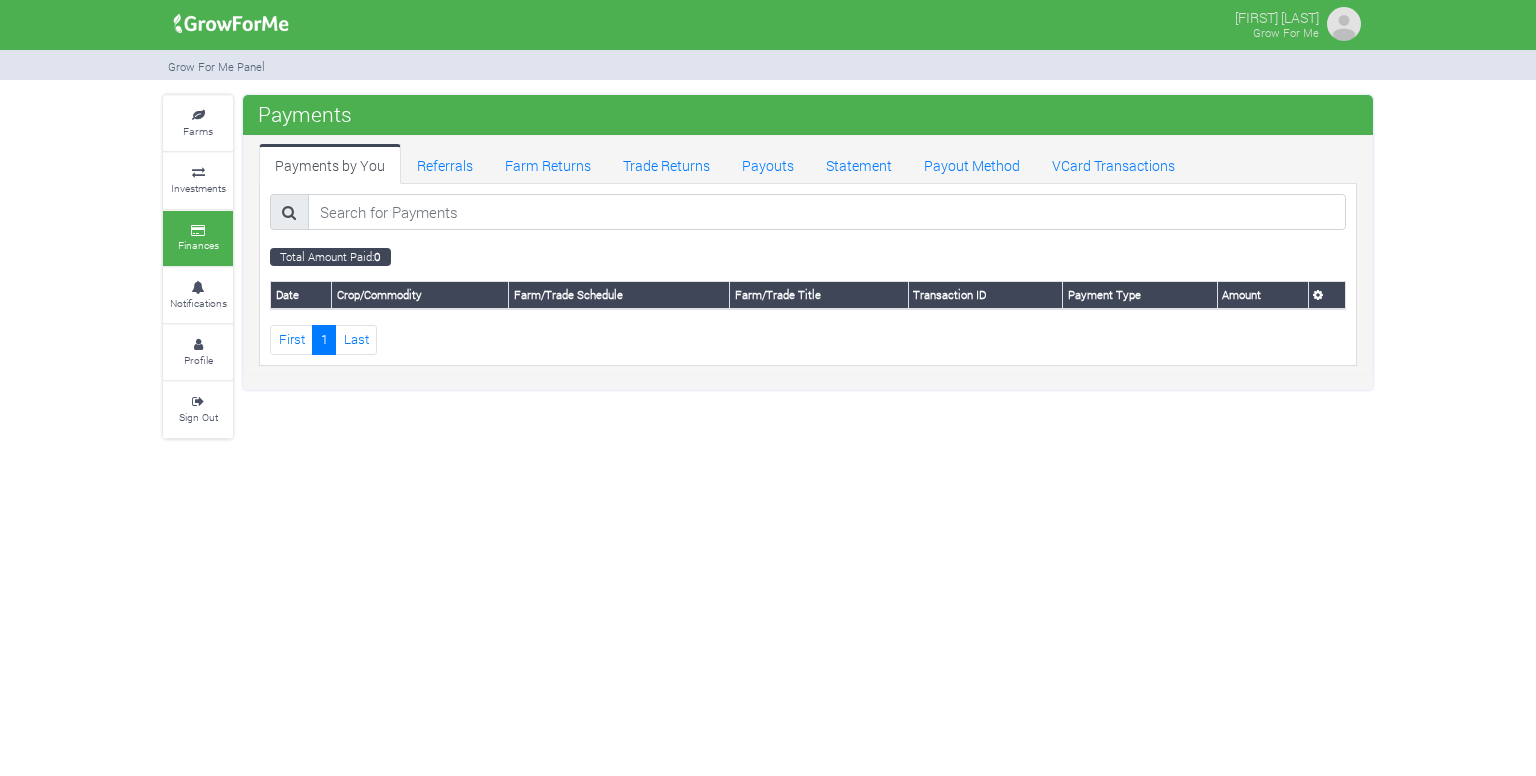 scroll, scrollTop: 0, scrollLeft: 0, axis: both 